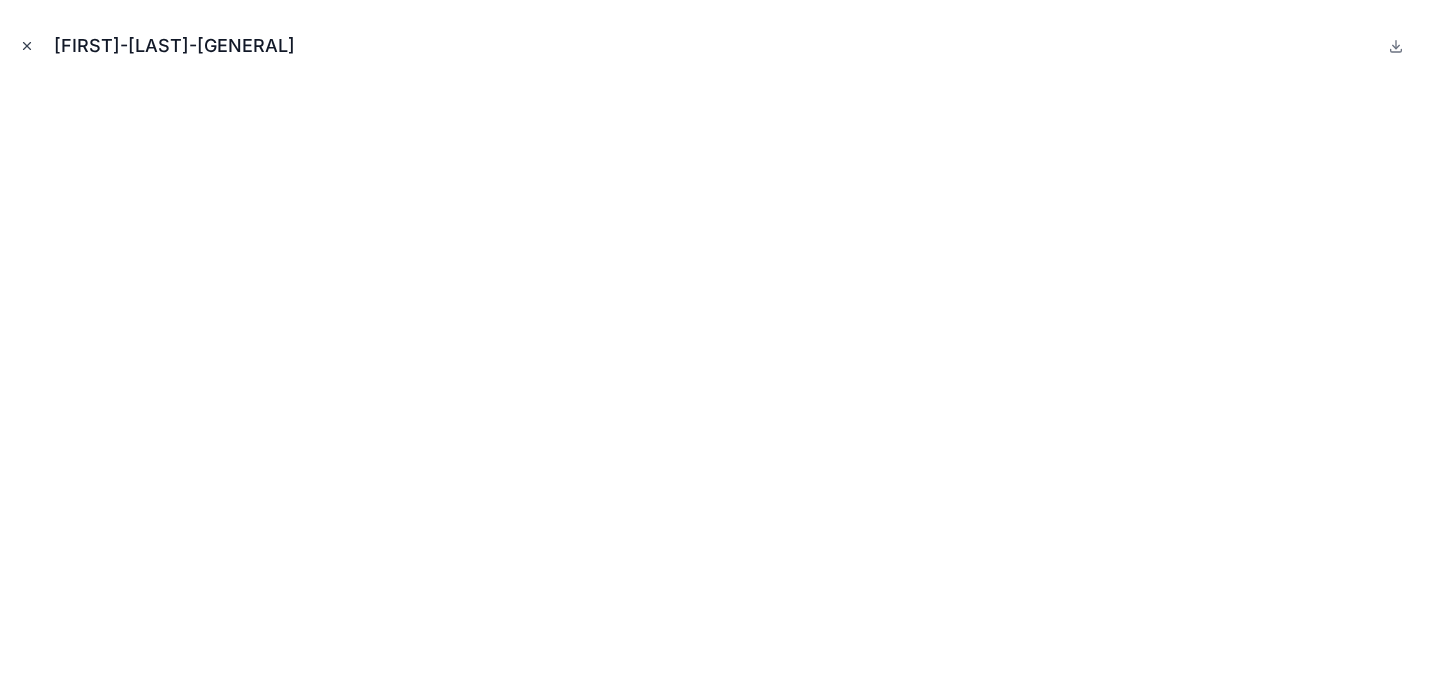scroll, scrollTop: 0, scrollLeft: 0, axis: both 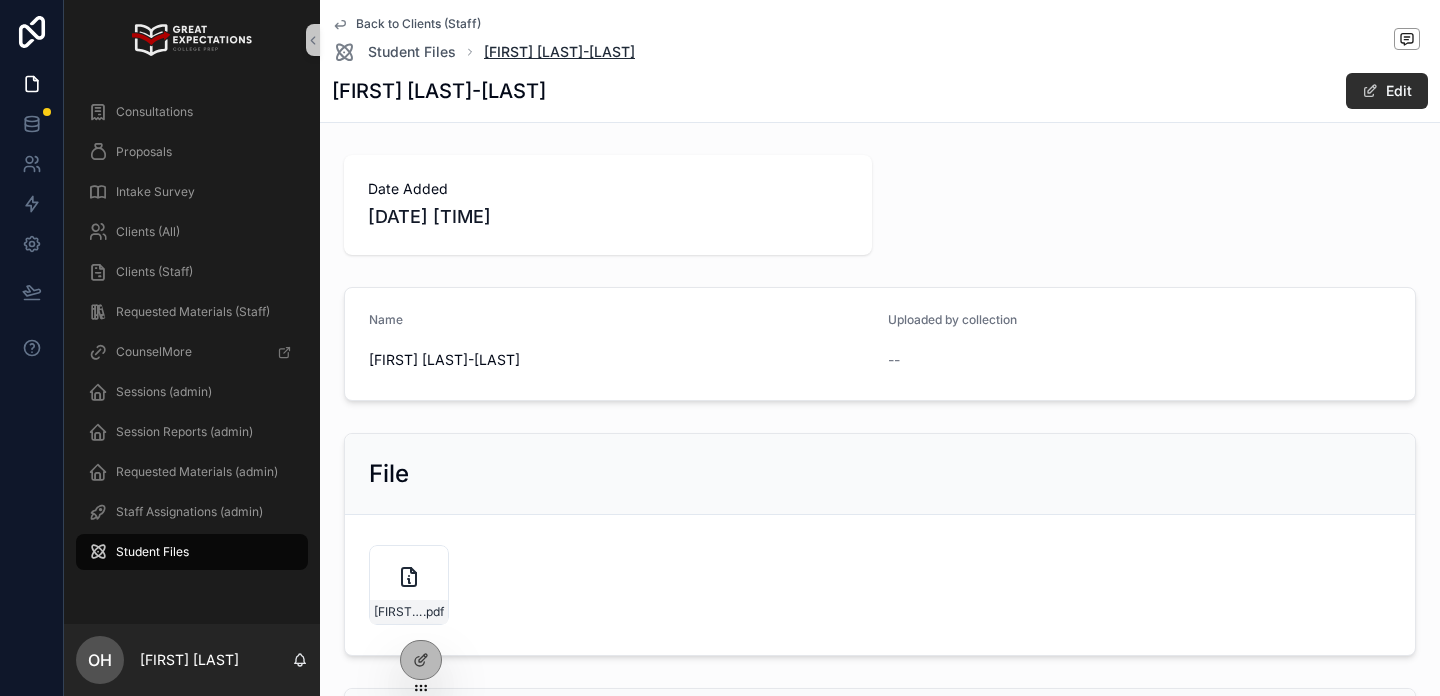 click on "Kai Simi-Ottinger - Crossroads Transcript Sophmore Year" at bounding box center (559, 52) 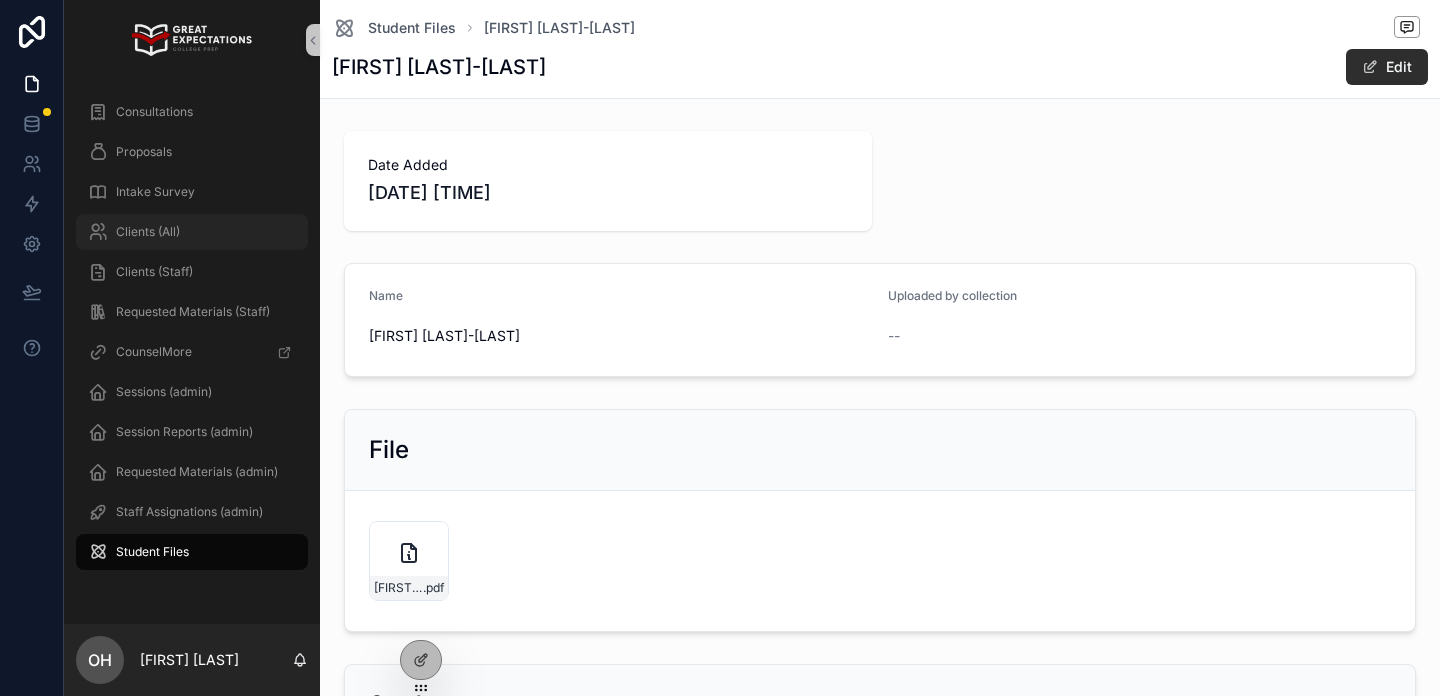 click on "Clients (All)" at bounding box center [148, 232] 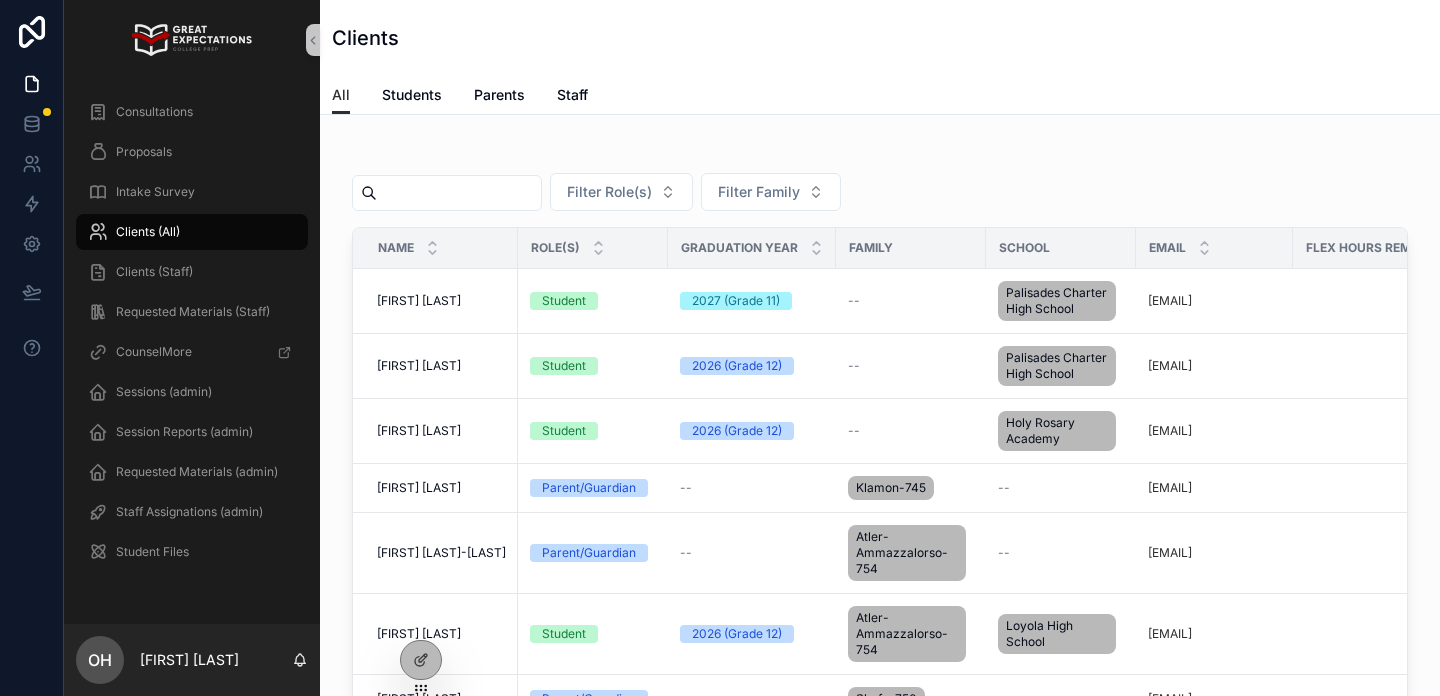 click at bounding box center (459, 193) 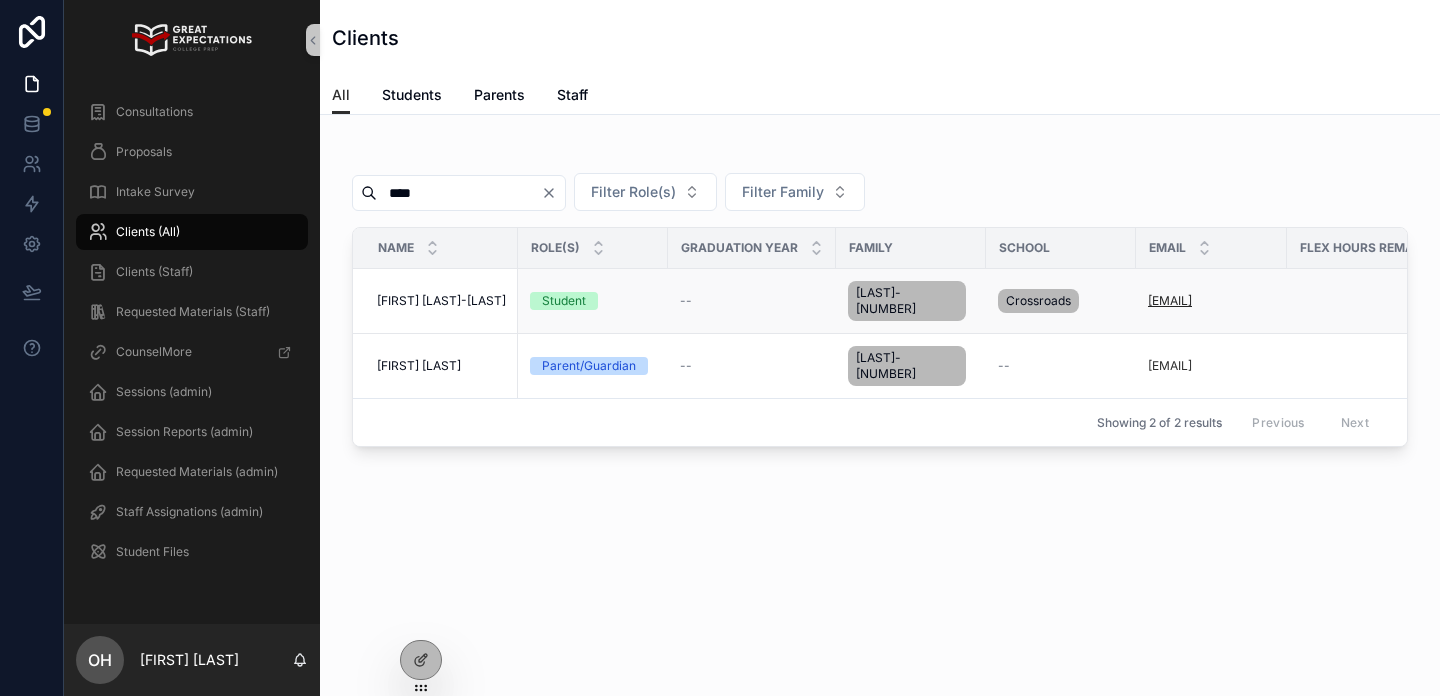 type on "****" 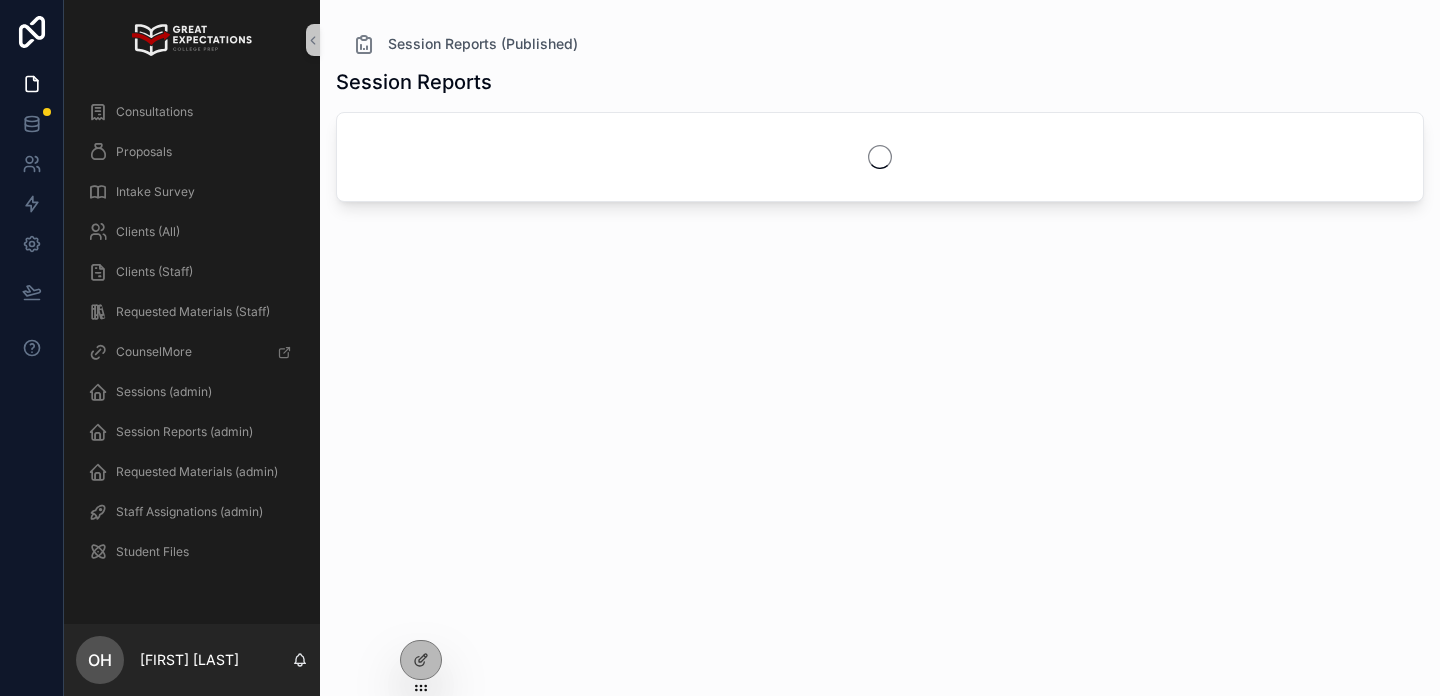 scroll, scrollTop: 0, scrollLeft: 0, axis: both 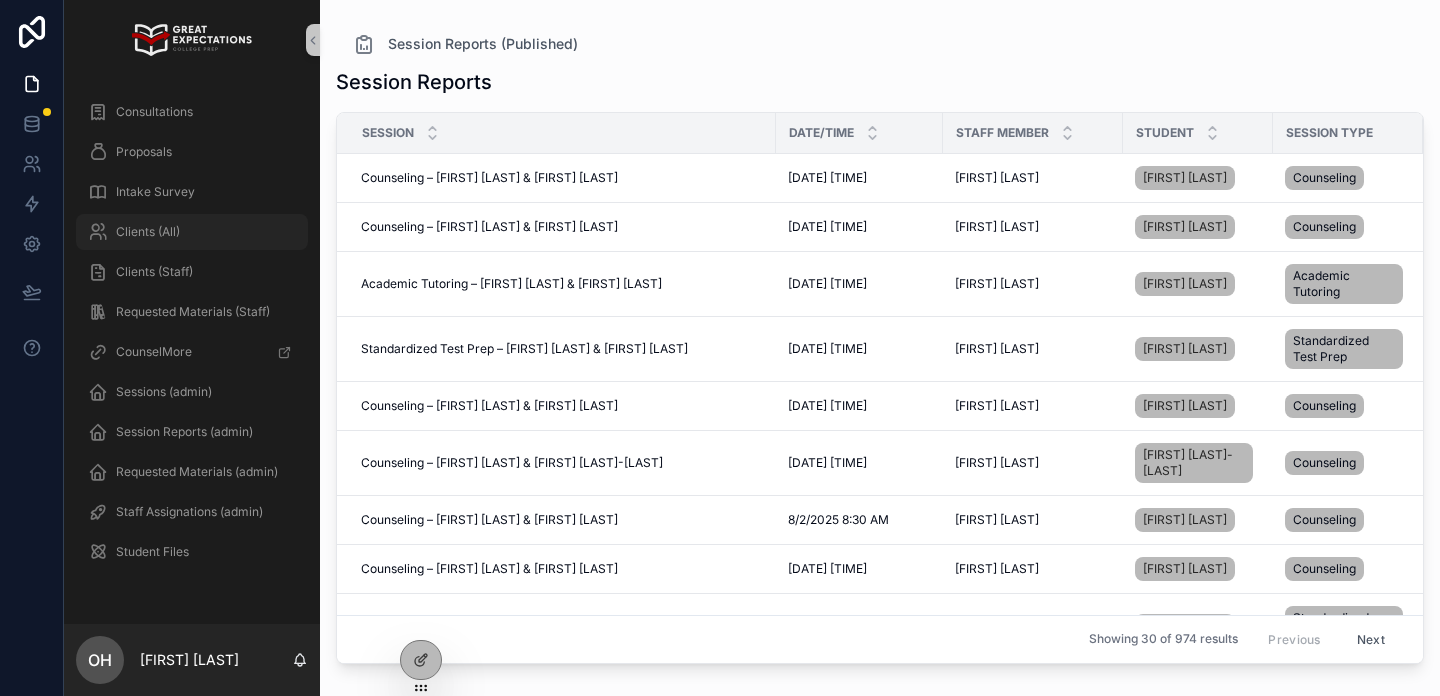 click on "Clients (All)" at bounding box center (192, 232) 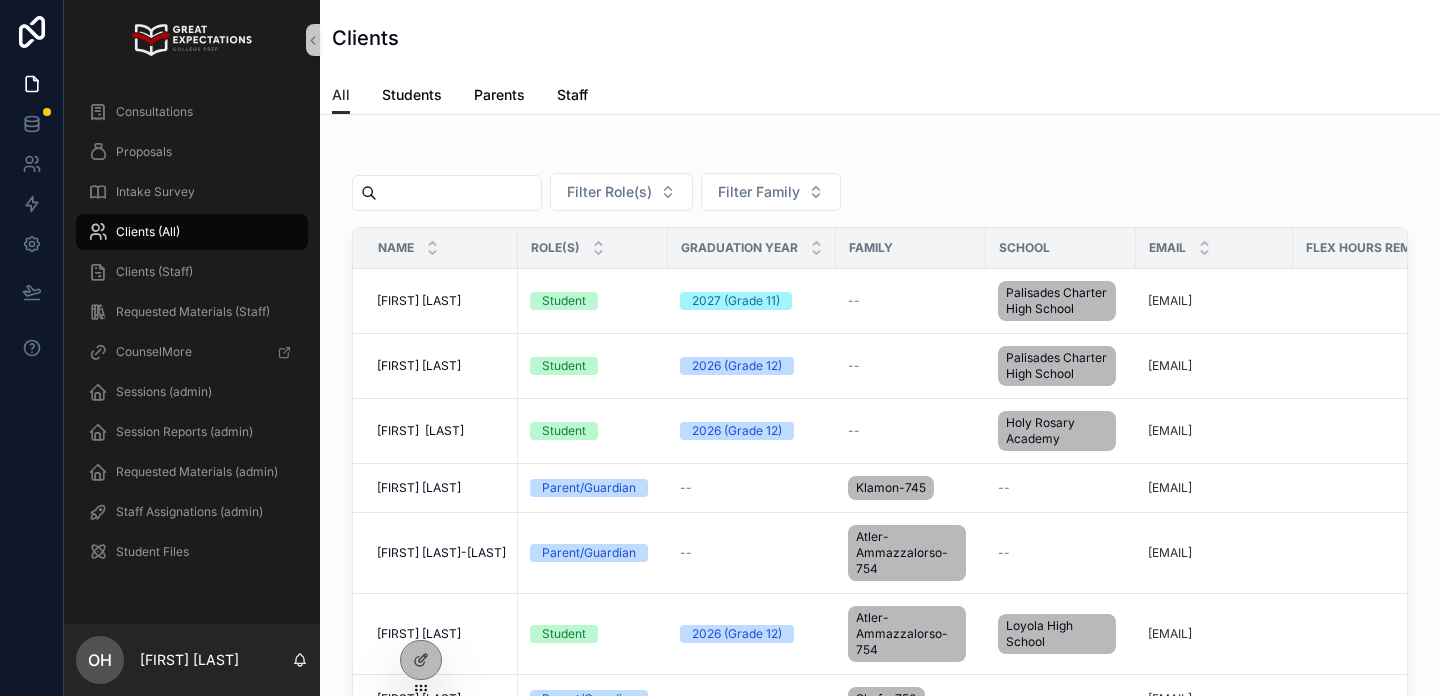 click at bounding box center [459, 193] 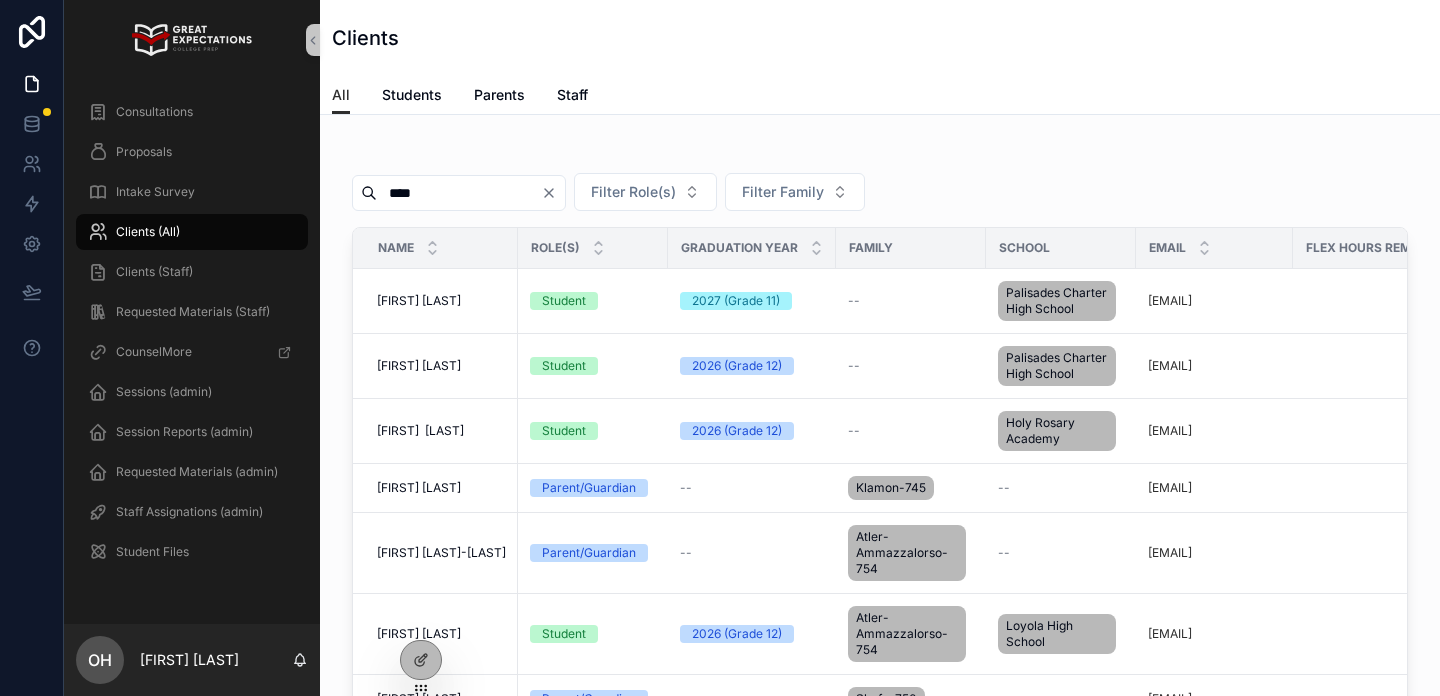type on "****" 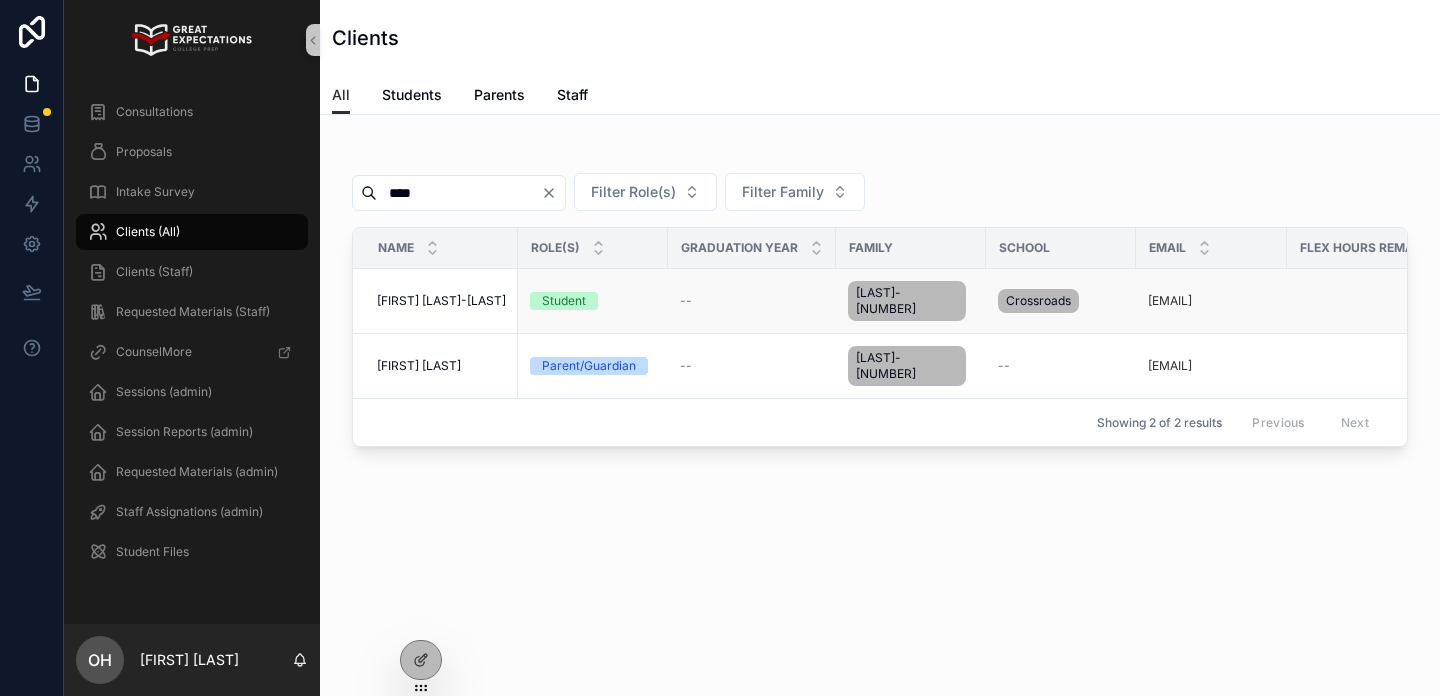click on "[FIRST] [LAST]" at bounding box center [441, 301] 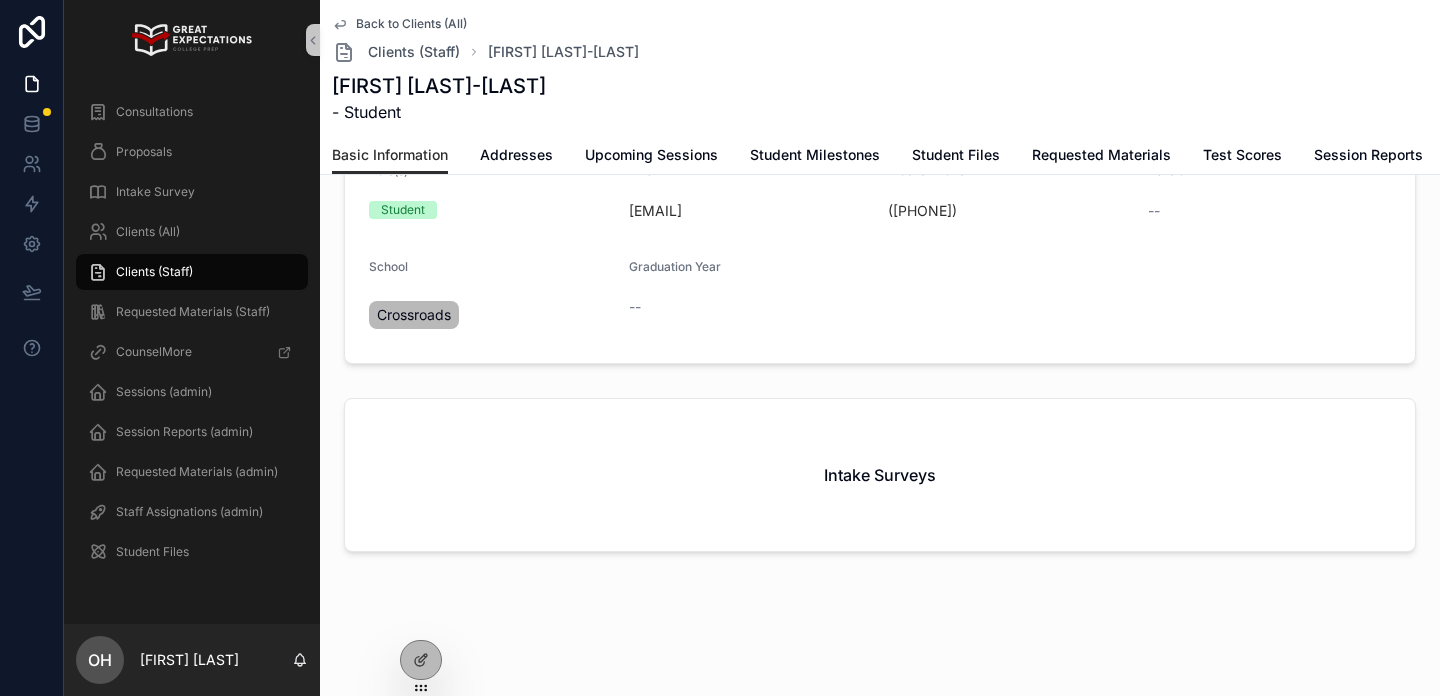 scroll, scrollTop: 0, scrollLeft: 0, axis: both 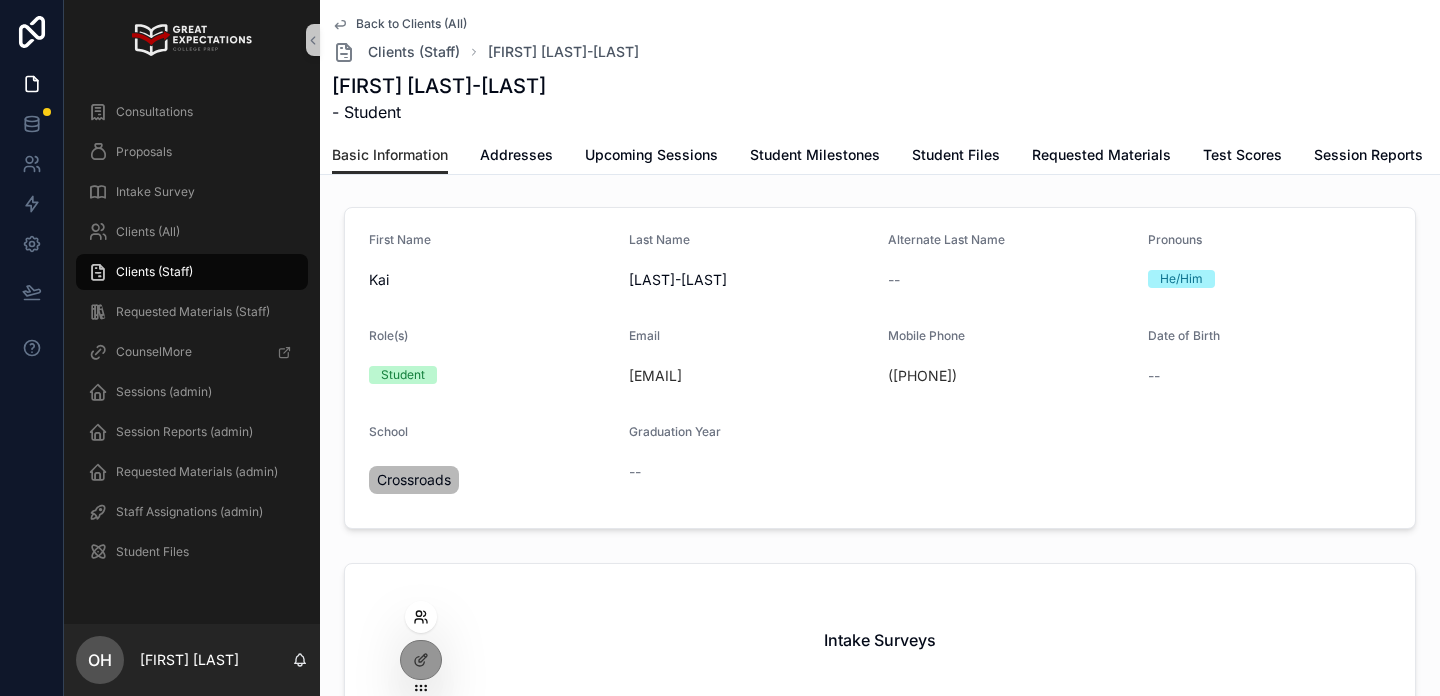 click 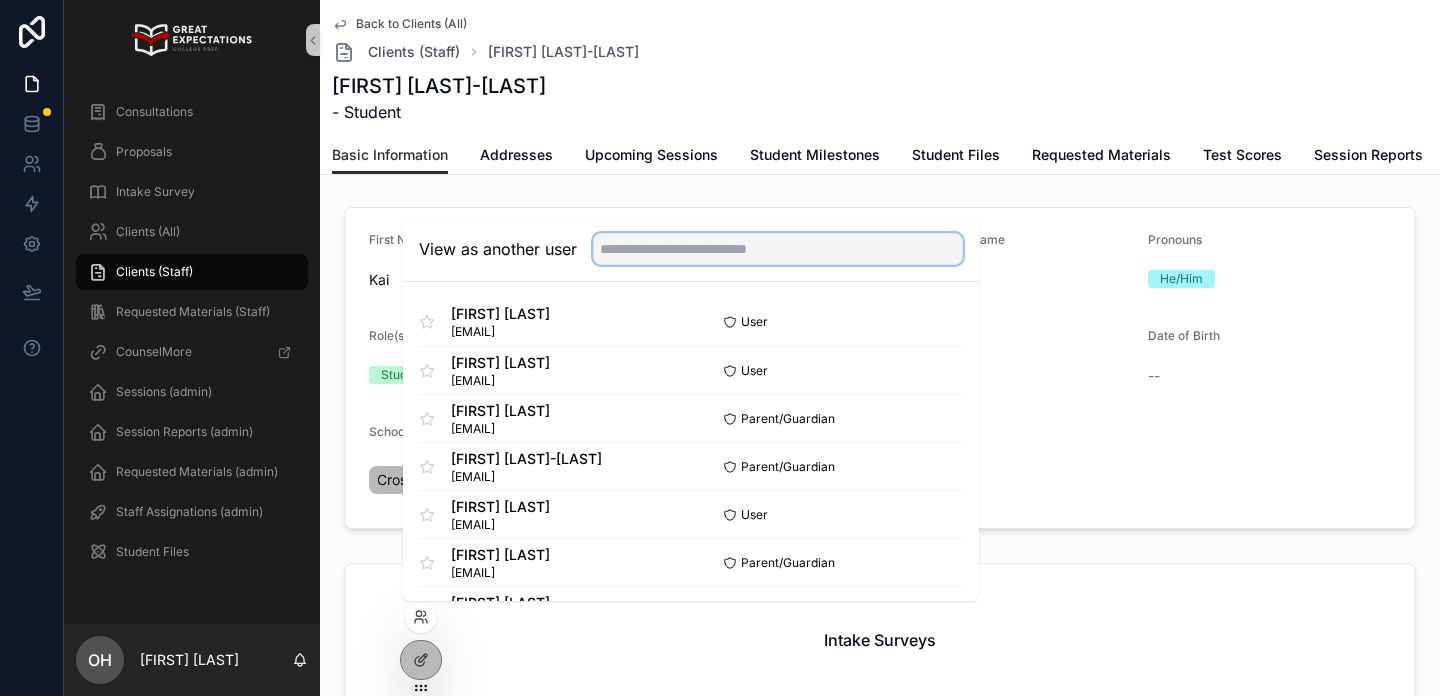 click at bounding box center (778, 249) 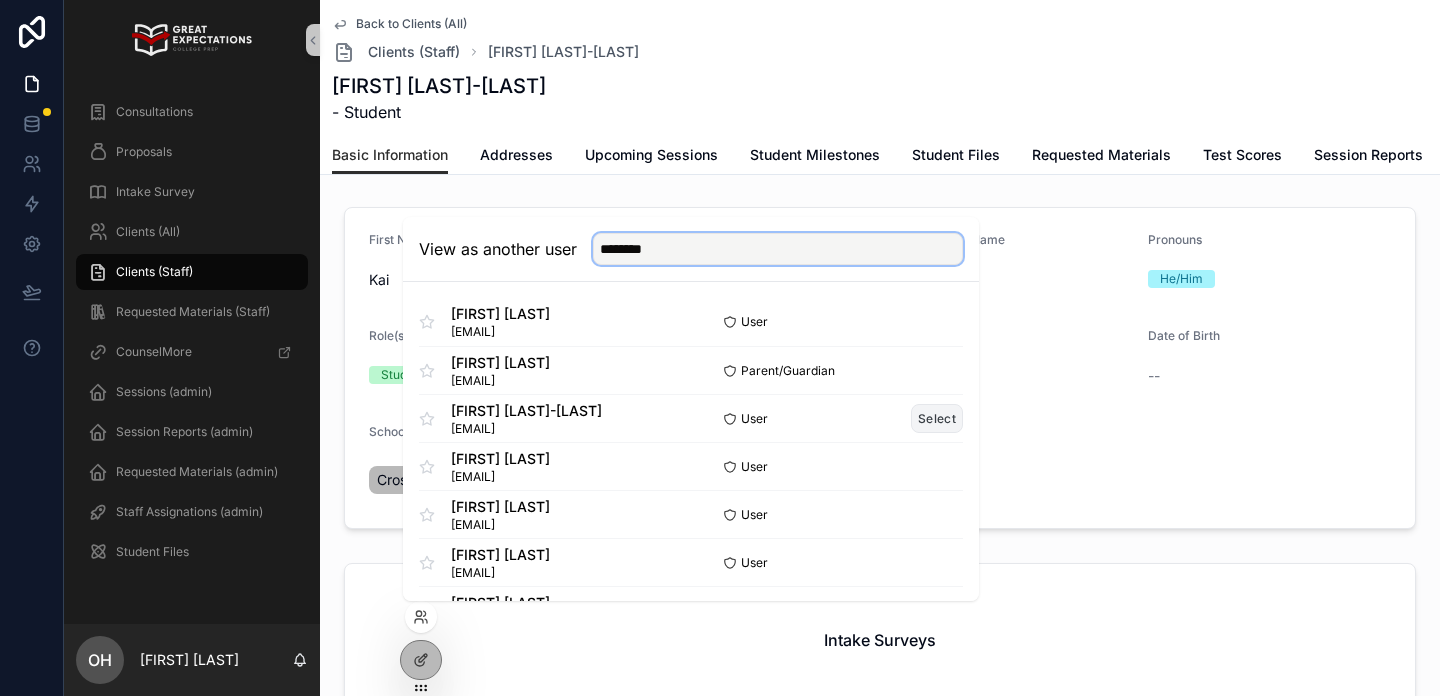 type on "********" 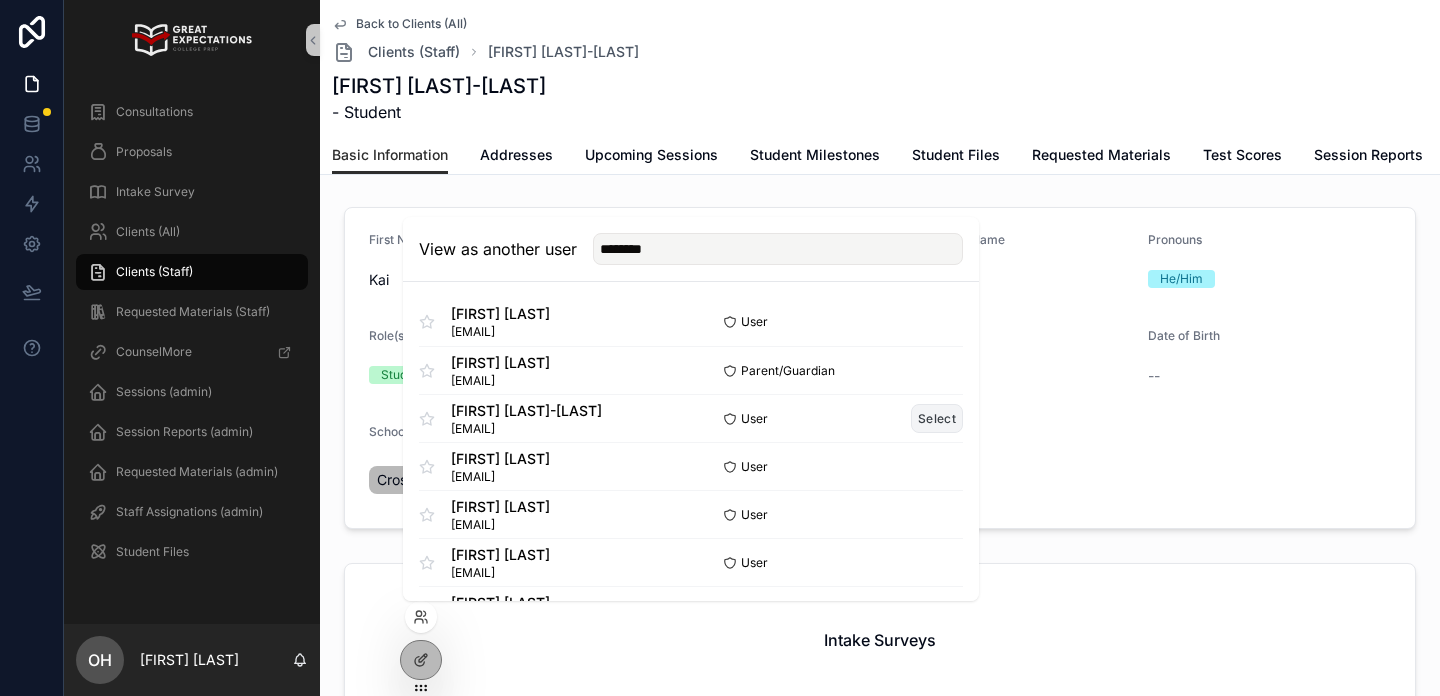 click on "Select" at bounding box center (937, 418) 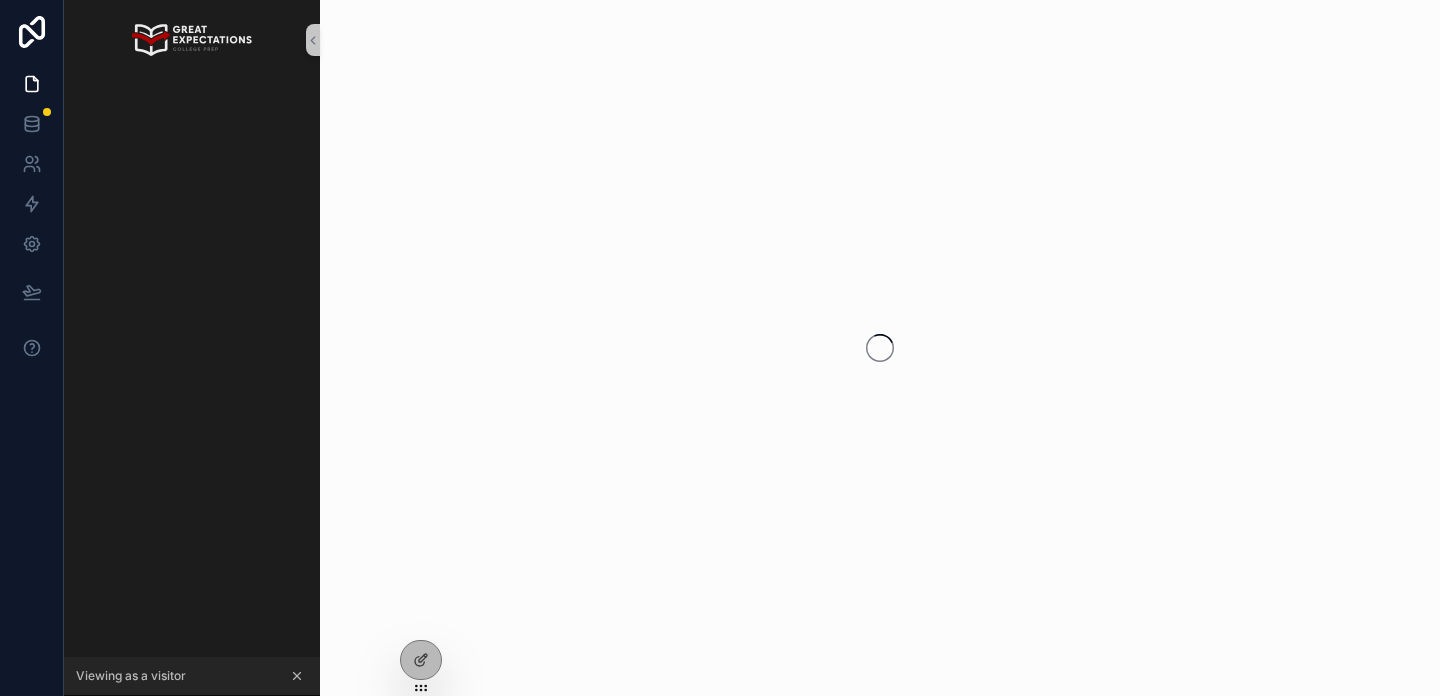 scroll, scrollTop: 0, scrollLeft: 0, axis: both 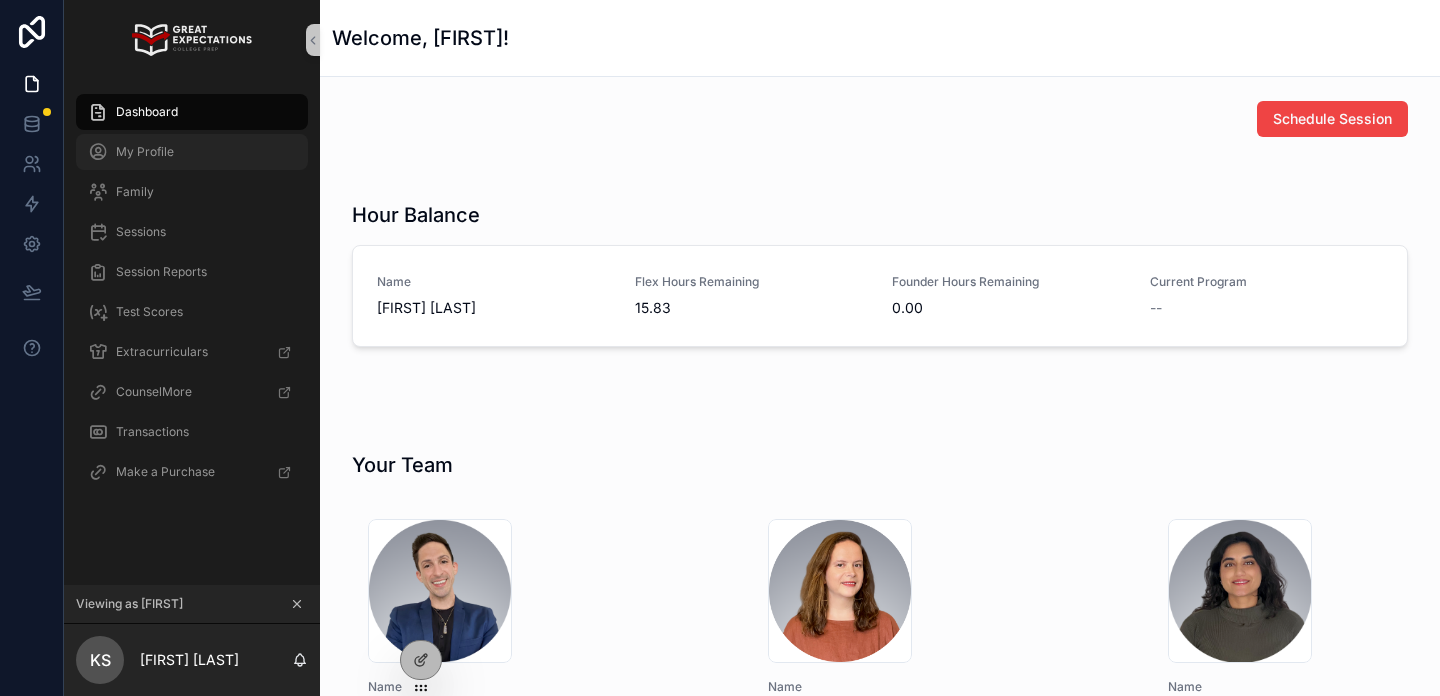 click on "My Profile" at bounding box center (192, 152) 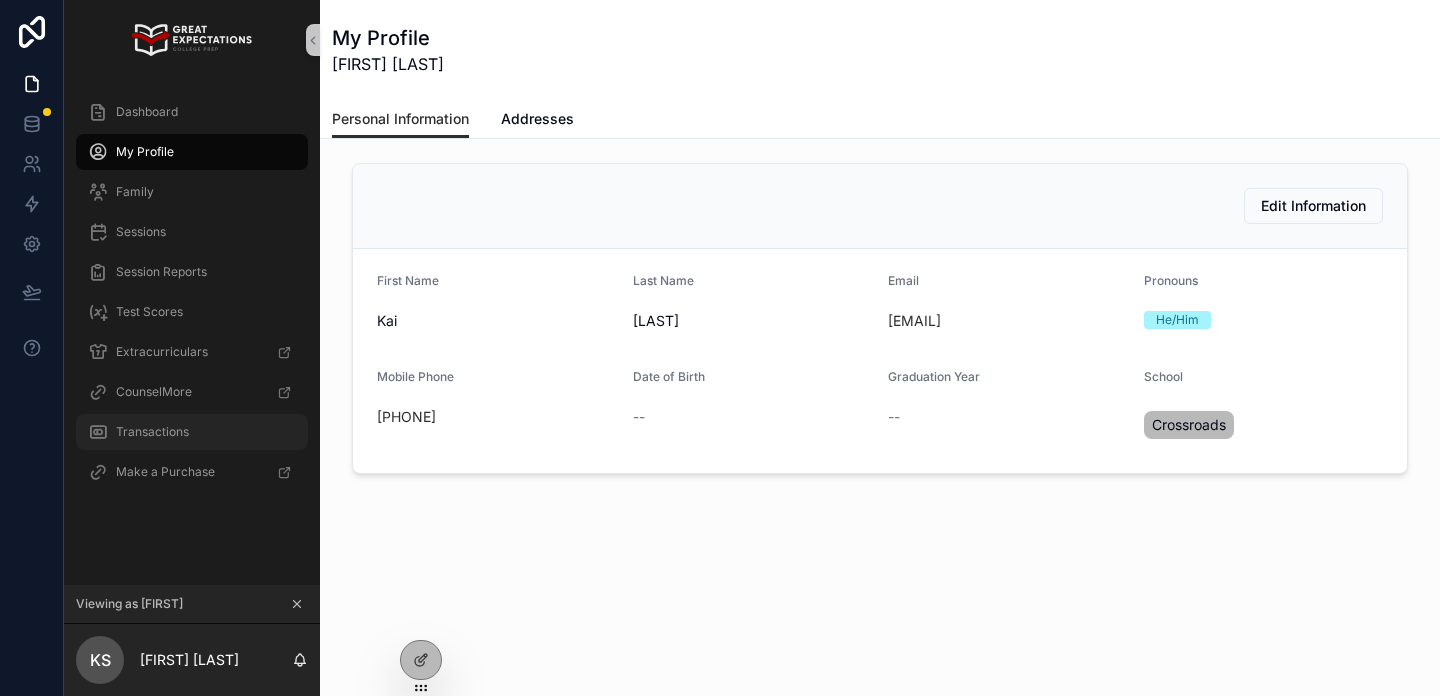 click on "Transactions" at bounding box center [192, 432] 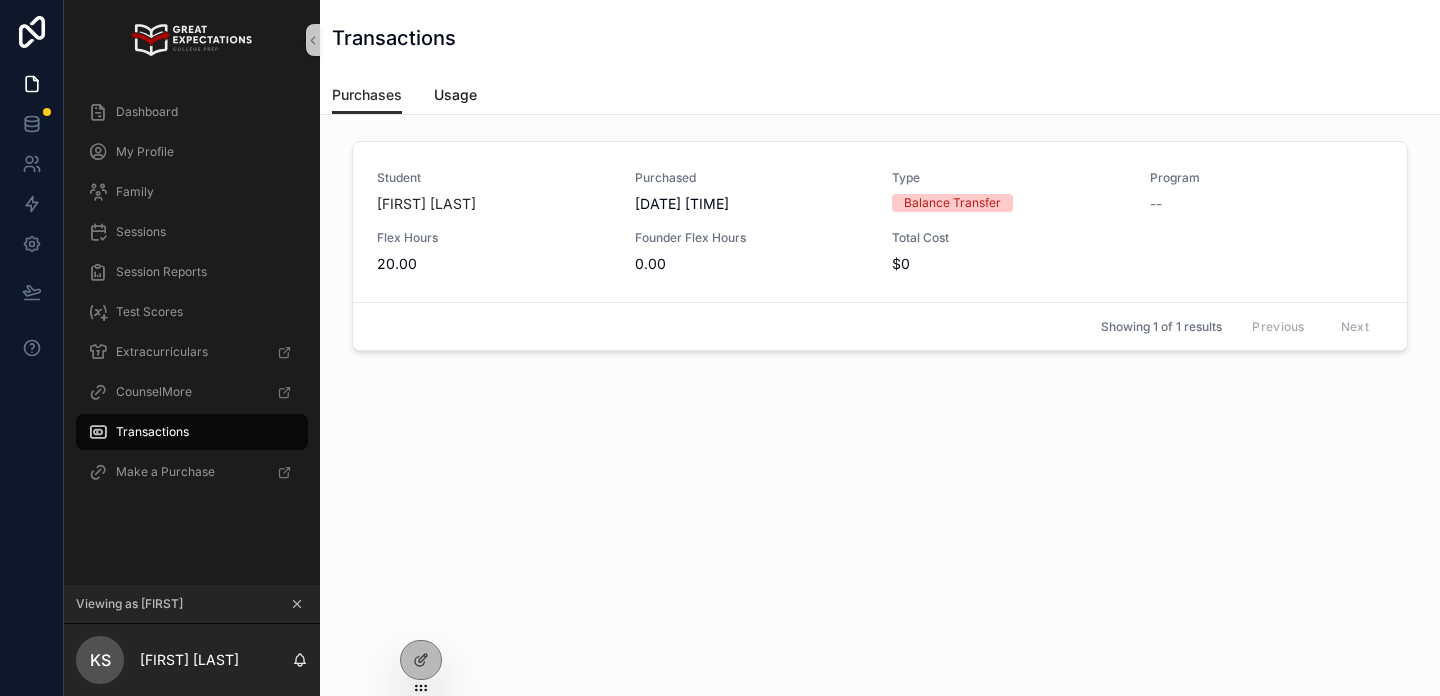 click on "Usage" at bounding box center [455, 95] 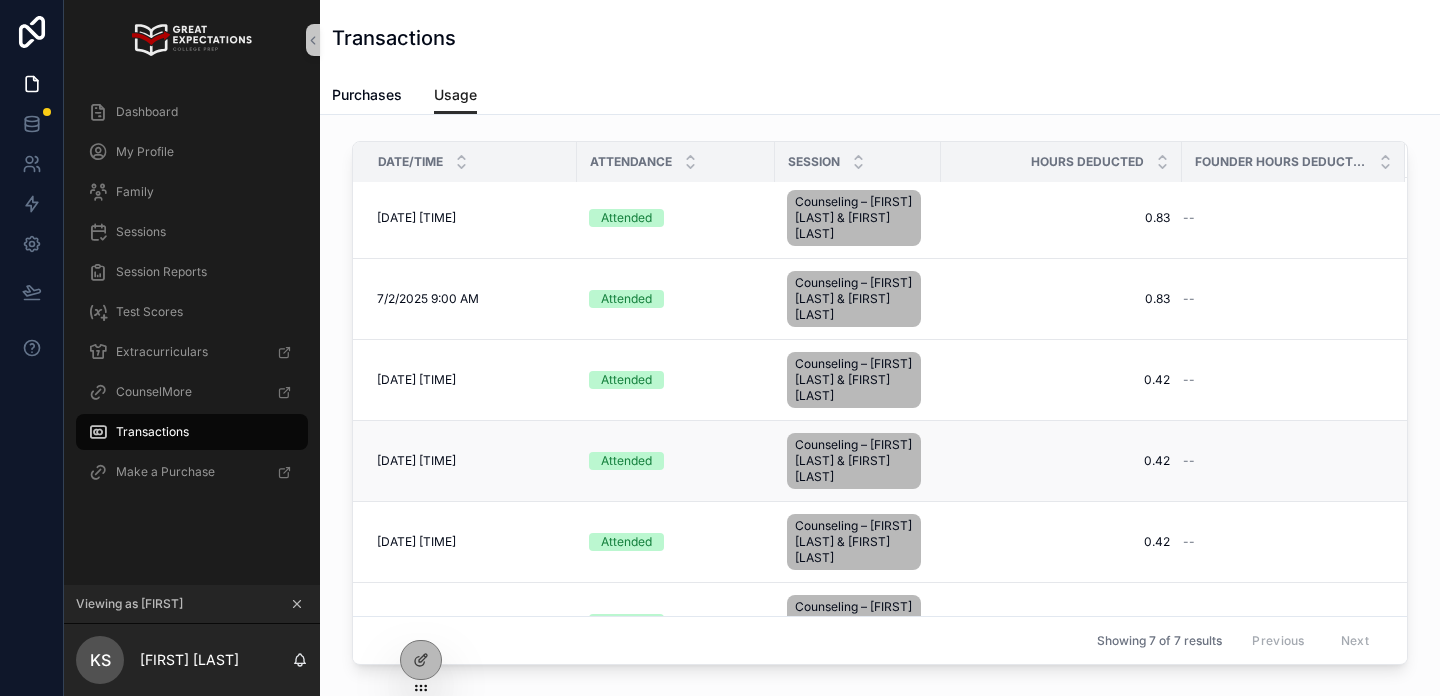 scroll, scrollTop: 7, scrollLeft: 0, axis: vertical 